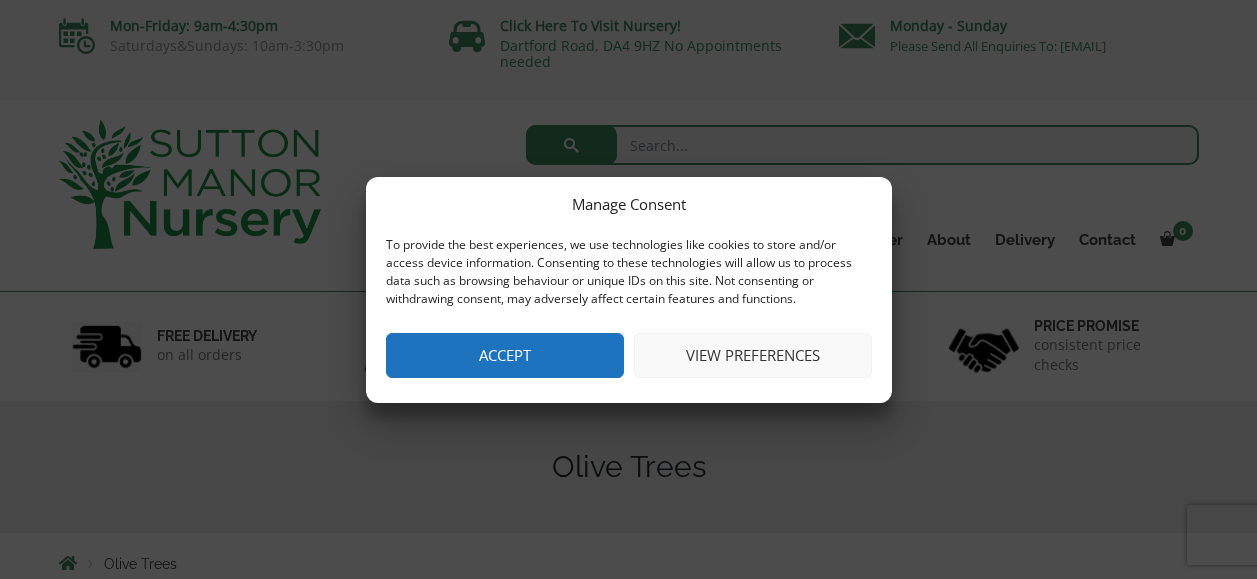 scroll, scrollTop: 0, scrollLeft: 0, axis: both 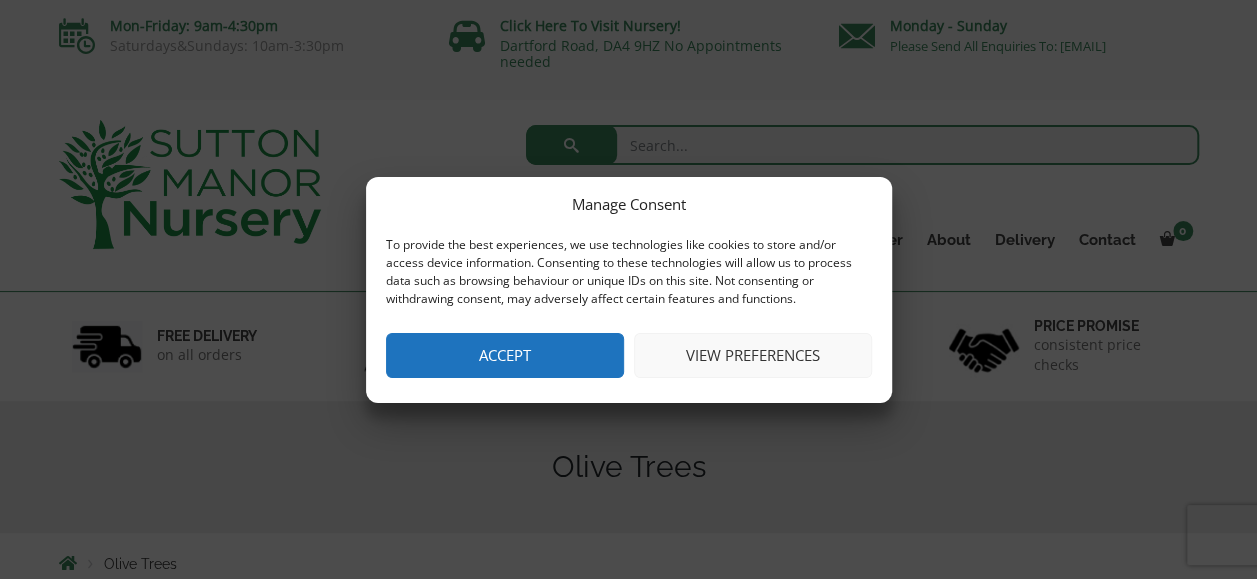 click on "Accept" at bounding box center (505, 355) 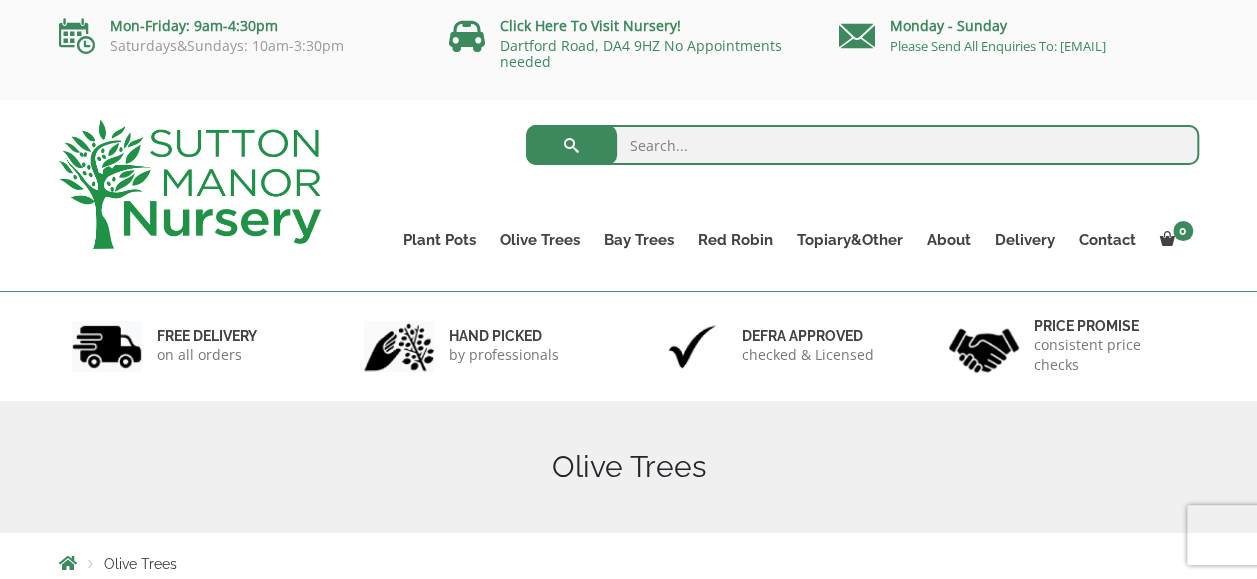 scroll, scrollTop: 0, scrollLeft: 0, axis: both 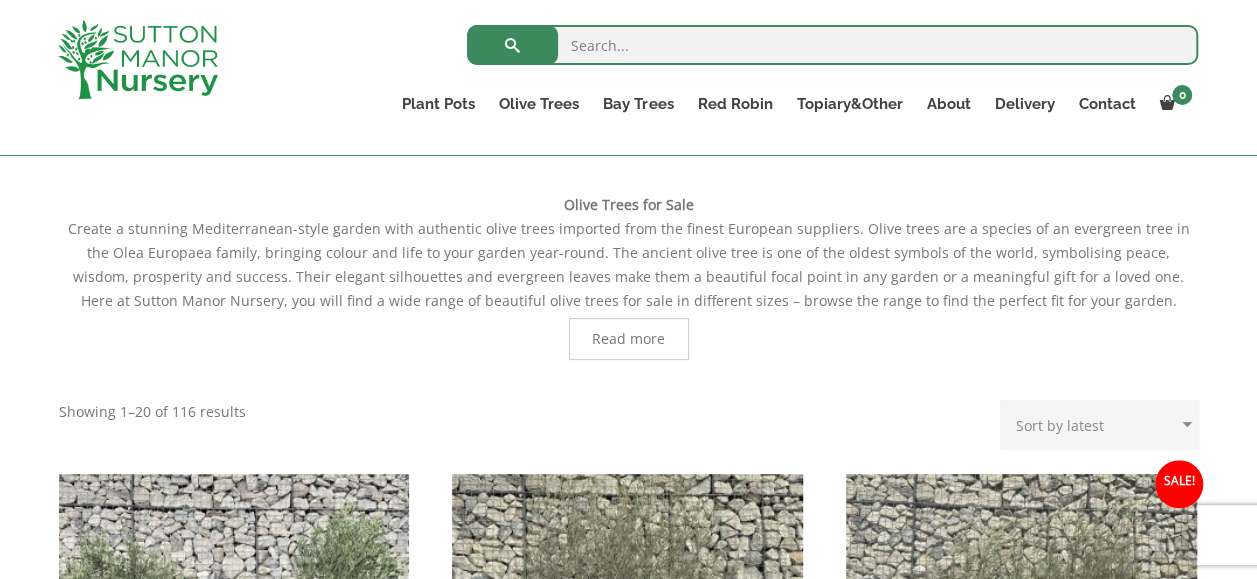 click on "Sort by popularity
Sort by latest
Sort by price: low to high
Sort by price: high to low" at bounding box center (1099, 425) 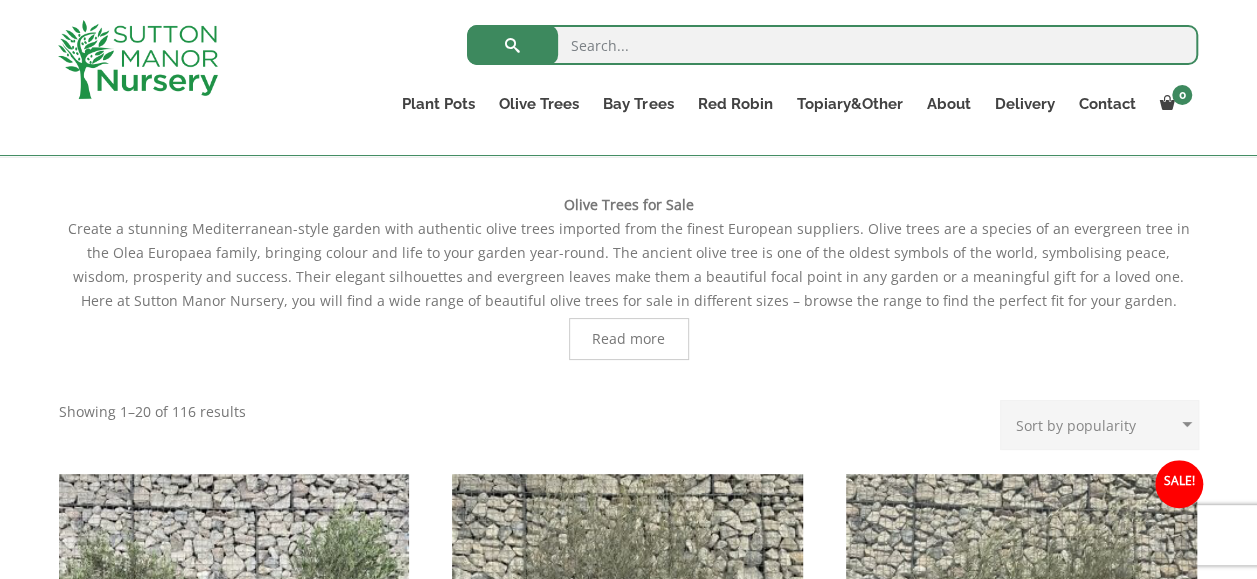 click on "Sort by popularity
Sort by latest
Sort by price: low to high
Sort by price: high to low" at bounding box center (1099, 425) 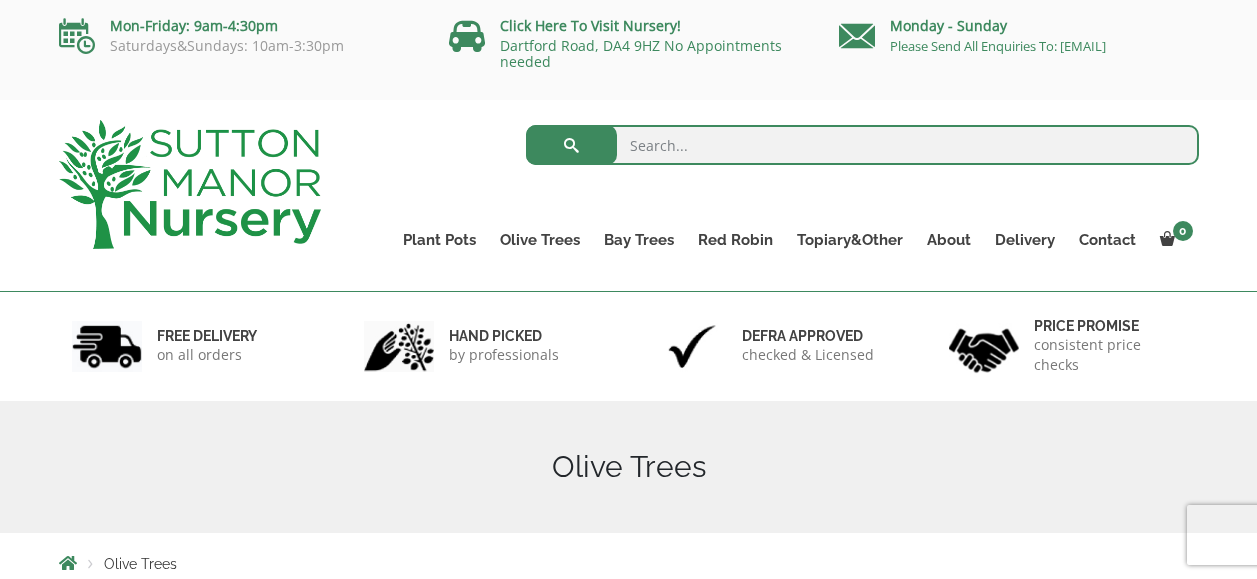 scroll, scrollTop: 0, scrollLeft: 0, axis: both 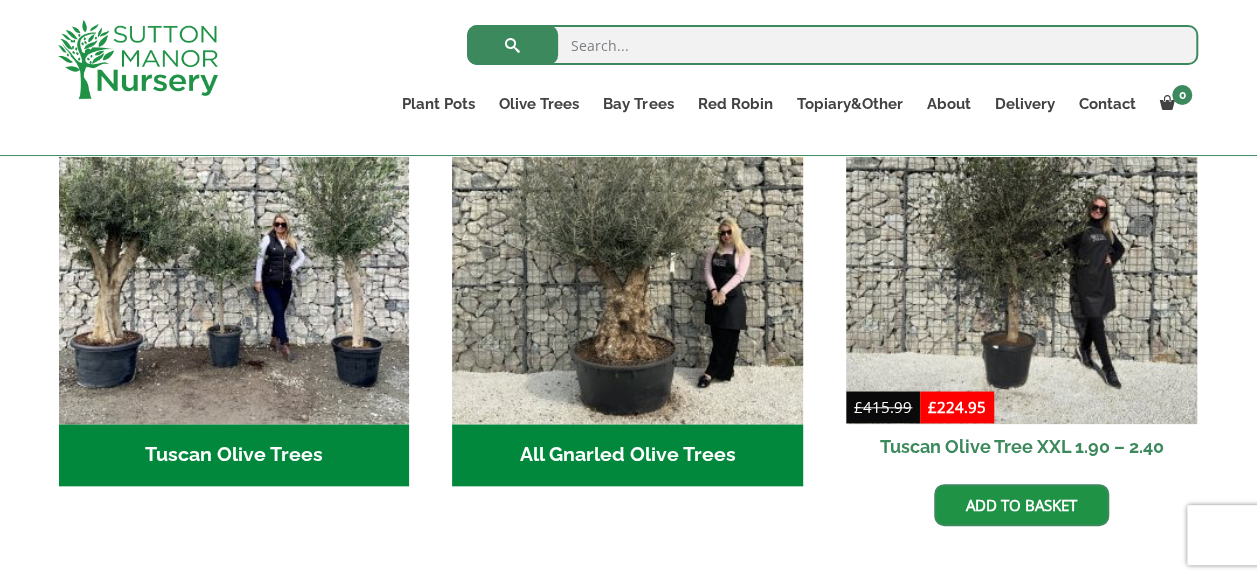 click on "Tuscan Olive Trees  (11)" at bounding box center (234, 455) 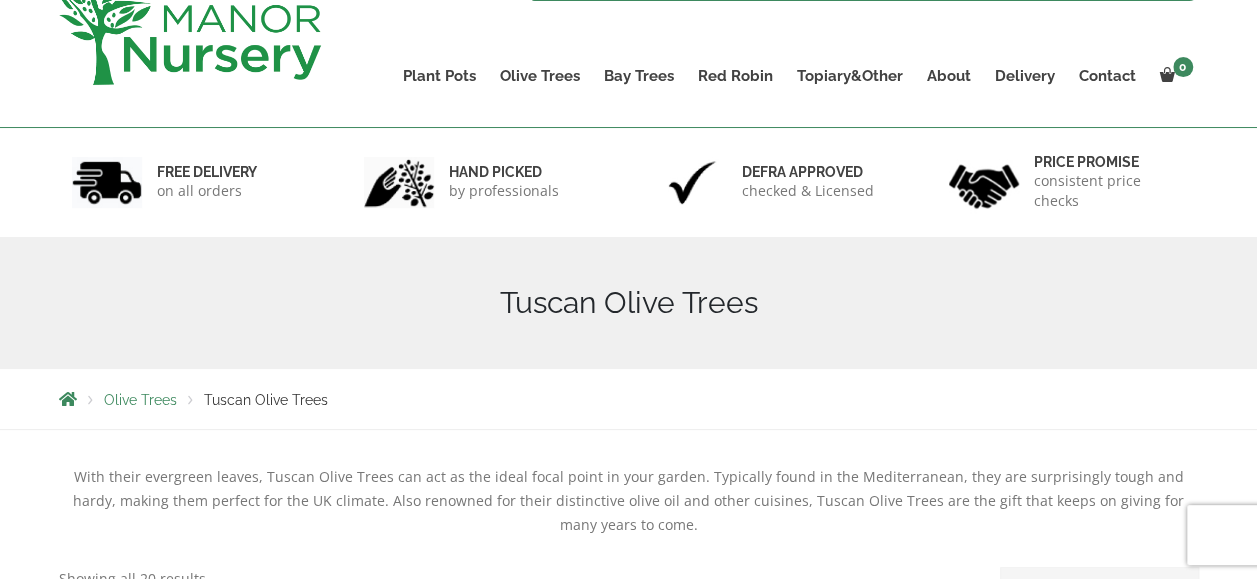 scroll, scrollTop: 400, scrollLeft: 0, axis: vertical 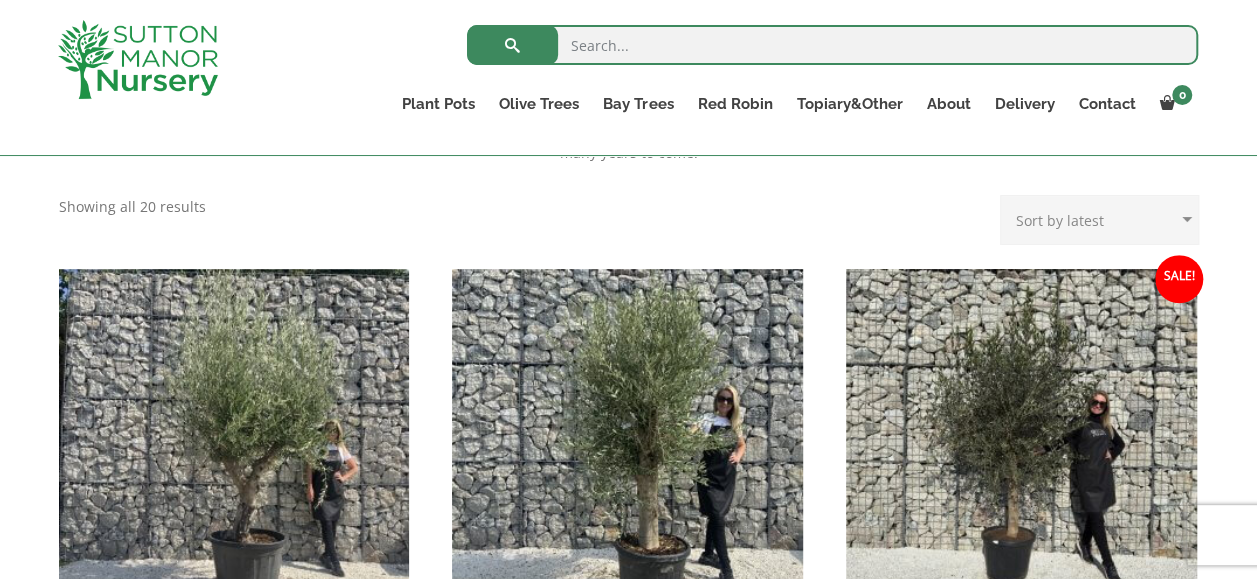 click on "Sort by popularity
Sort by latest
Sort by price: low to high
Sort by price: high to low" at bounding box center (1099, 220) 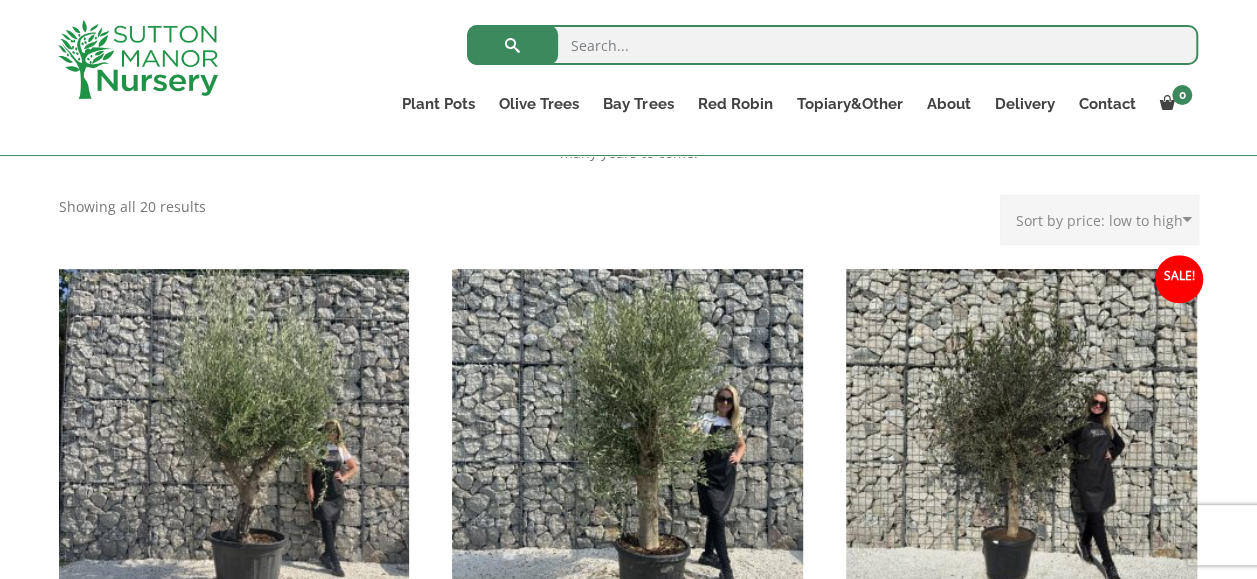 click on "Sort by popularity
Sort by latest
Sort by price: low to high
Sort by price: high to low" at bounding box center [1099, 220] 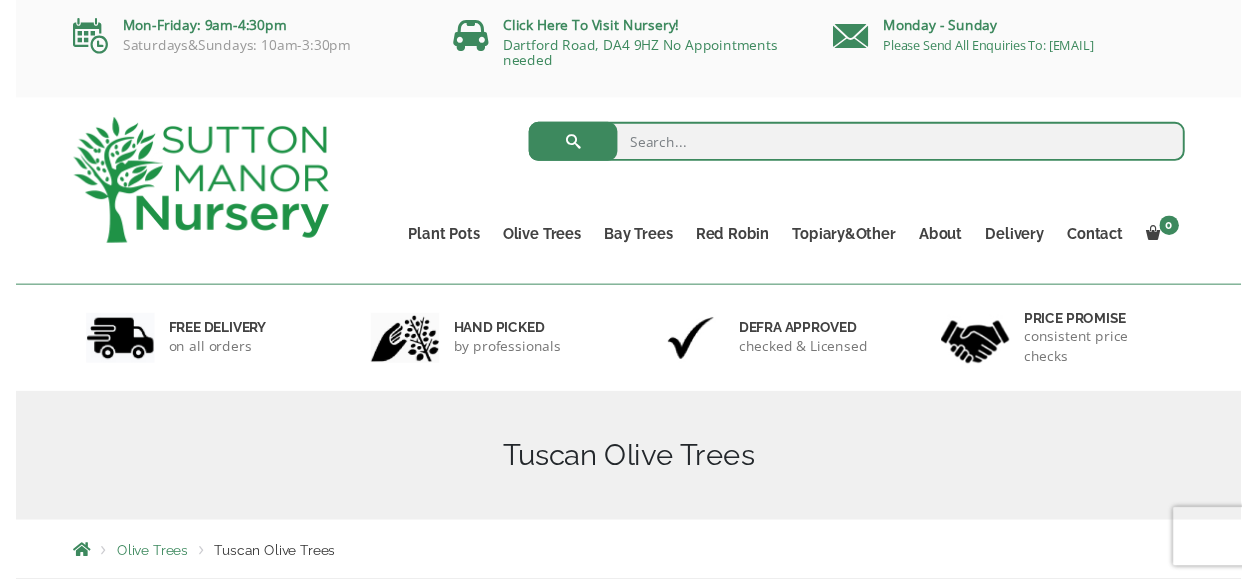 scroll, scrollTop: 0, scrollLeft: 0, axis: both 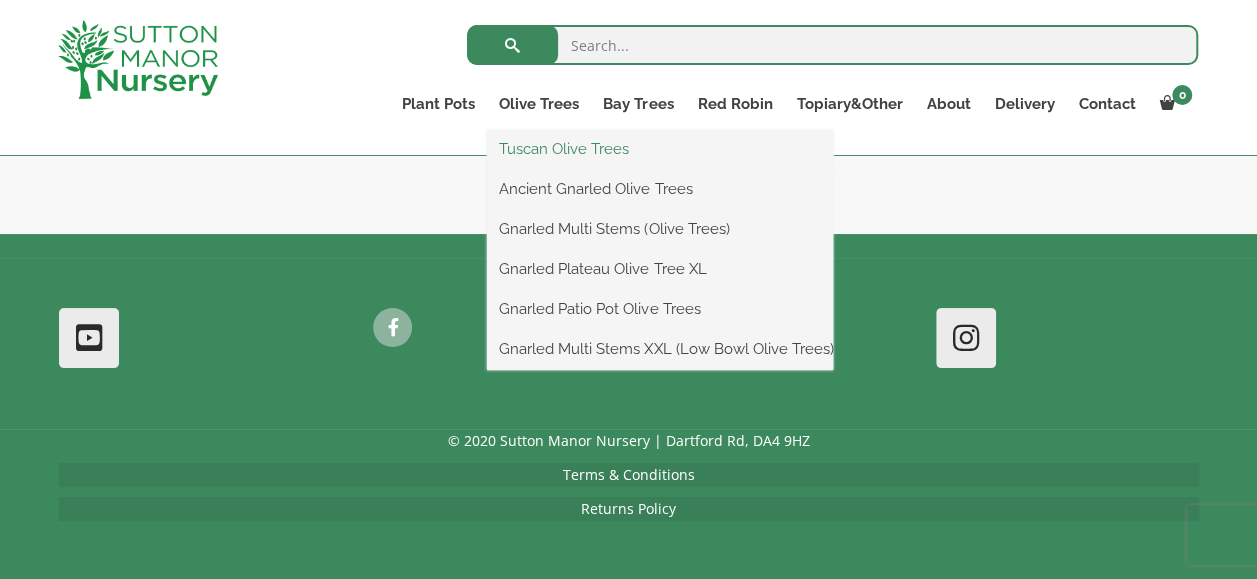 click on "Tuscan Olive Trees" at bounding box center [660, 149] 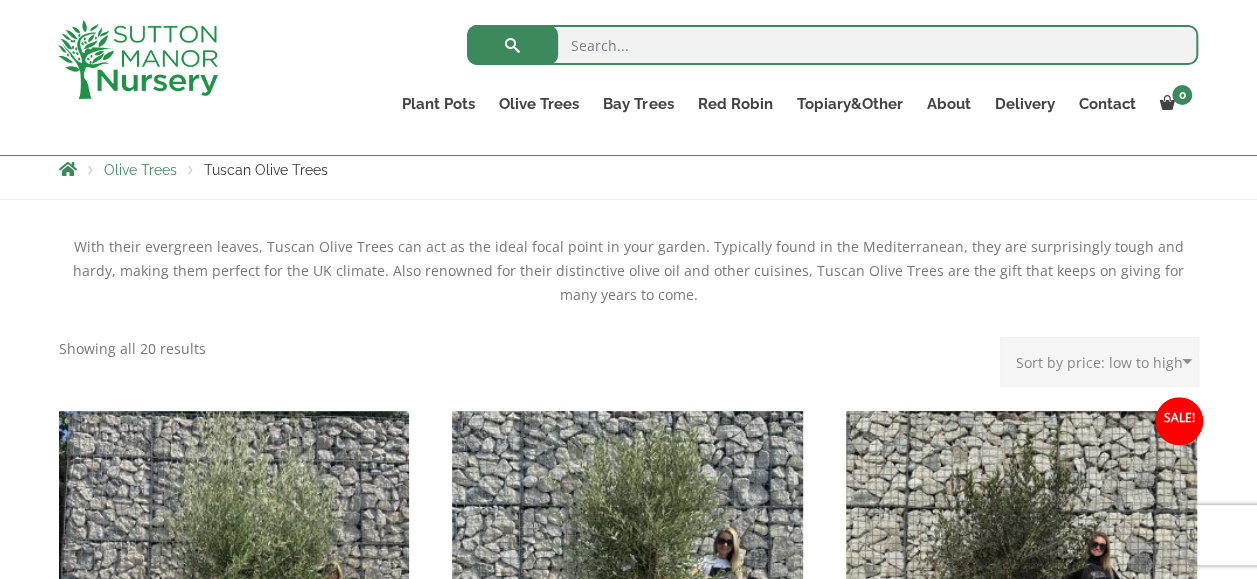 scroll, scrollTop: 0, scrollLeft: 0, axis: both 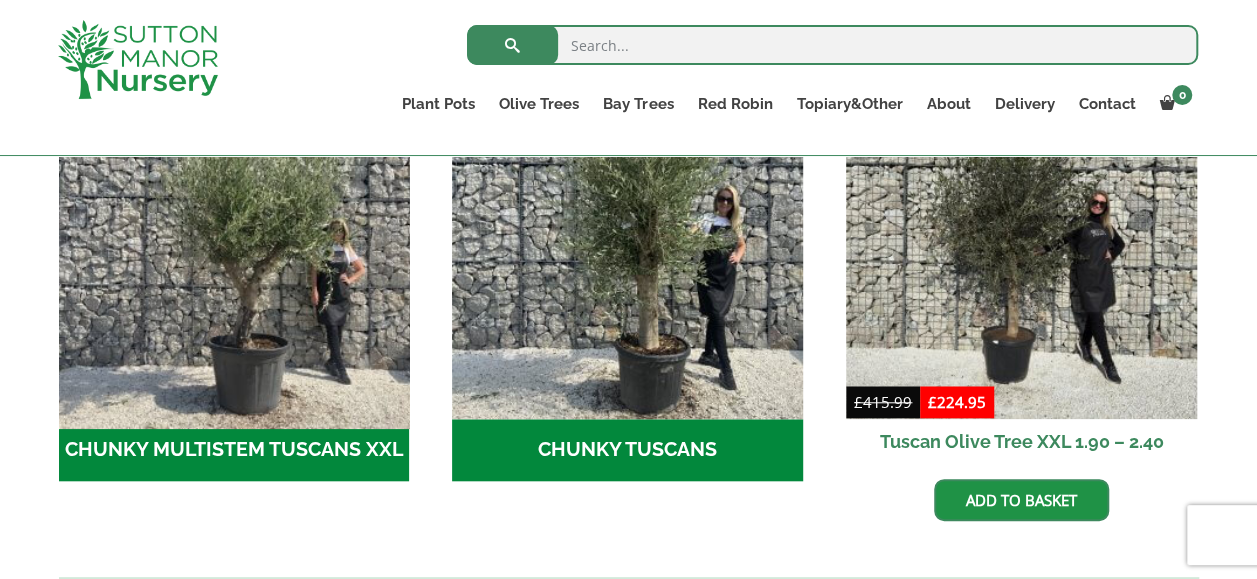 click at bounding box center (234, 244) 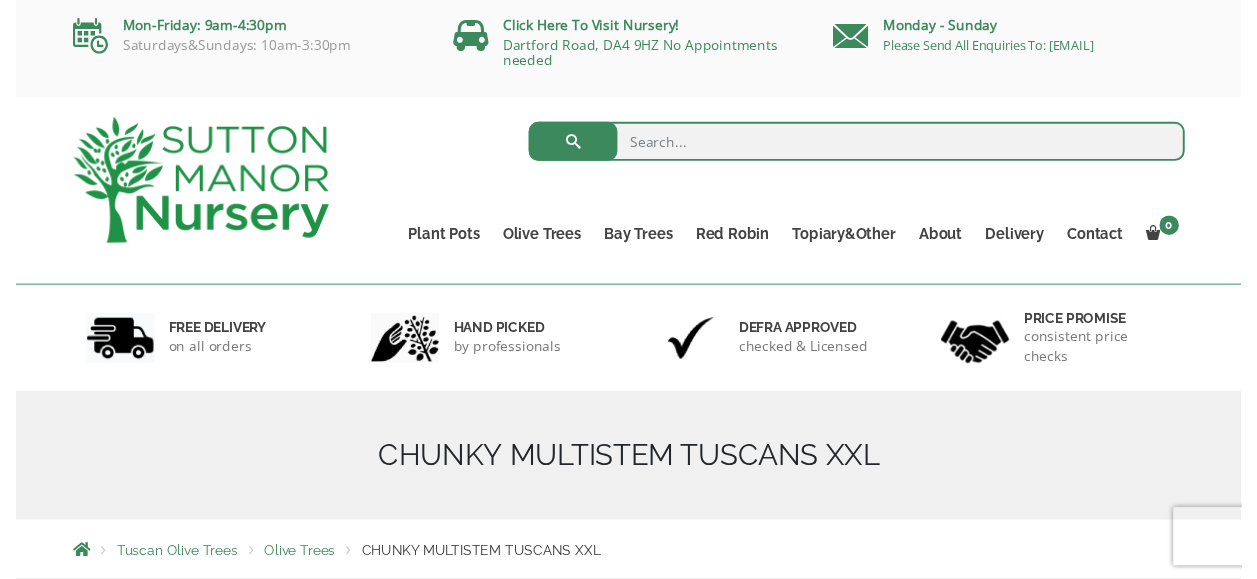 scroll, scrollTop: 0, scrollLeft: 0, axis: both 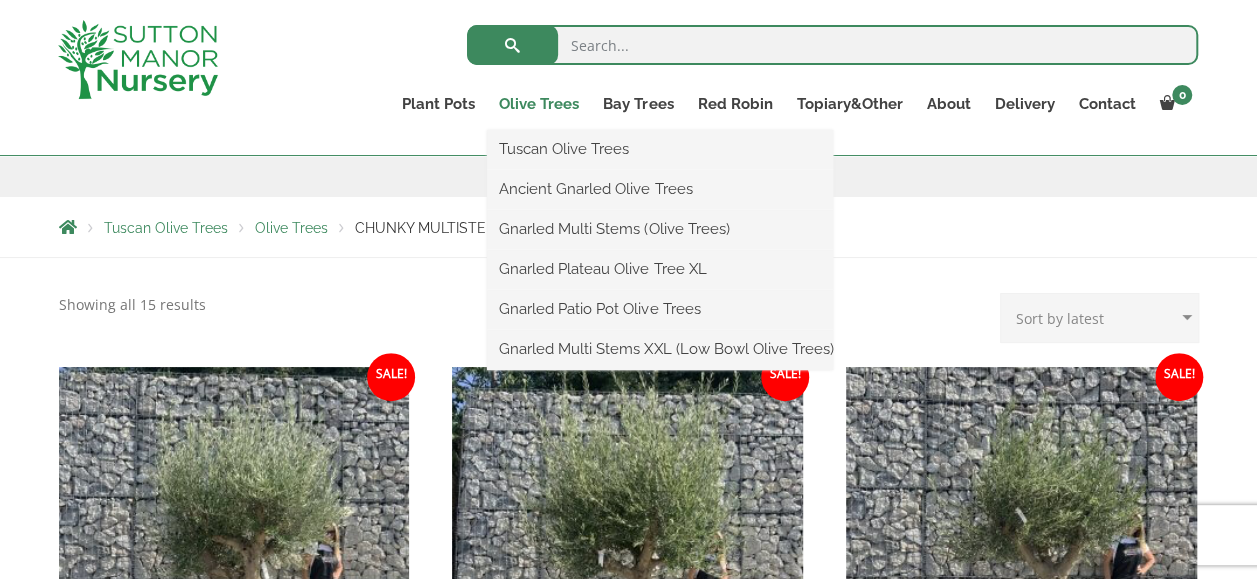 click on "Olive Trees" at bounding box center [539, 104] 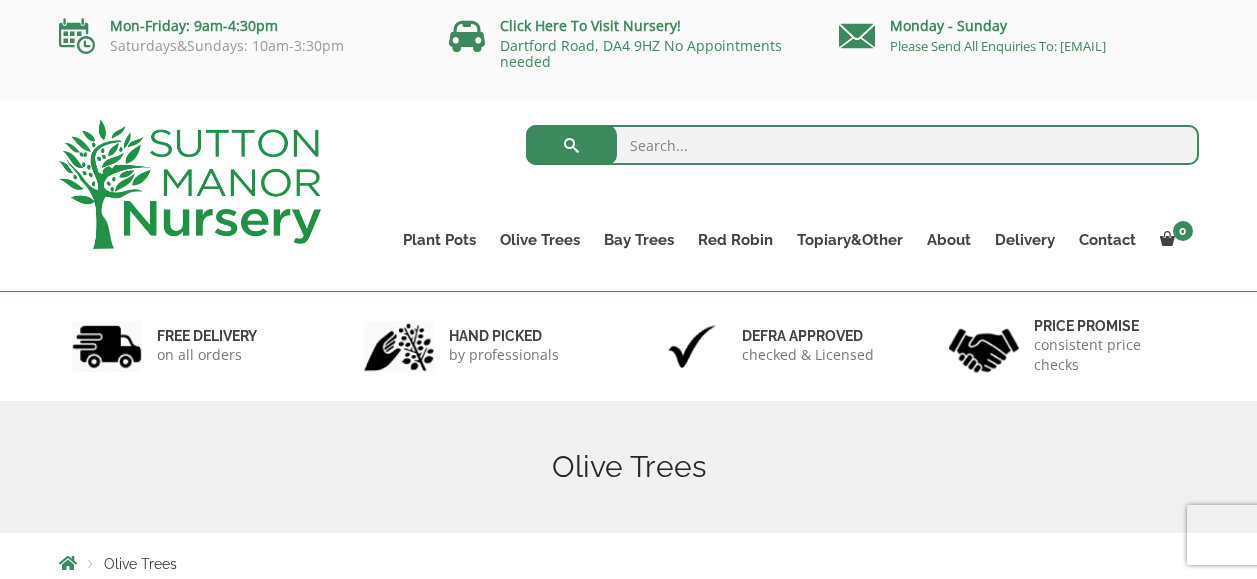 scroll, scrollTop: 0, scrollLeft: 0, axis: both 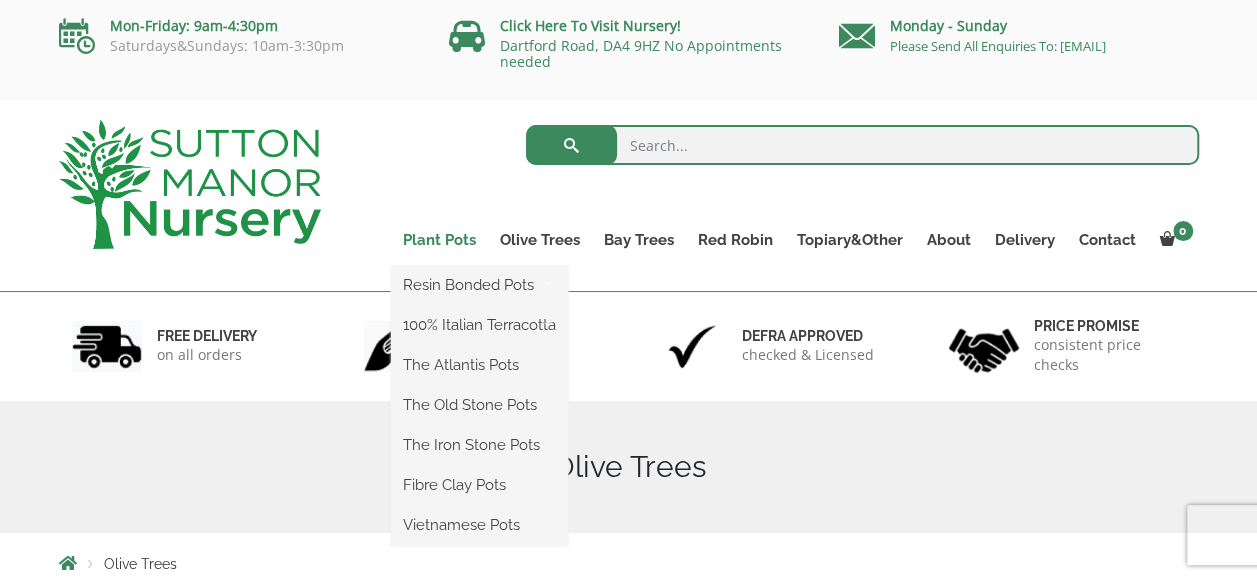 click on "Plant Pots" at bounding box center [439, 240] 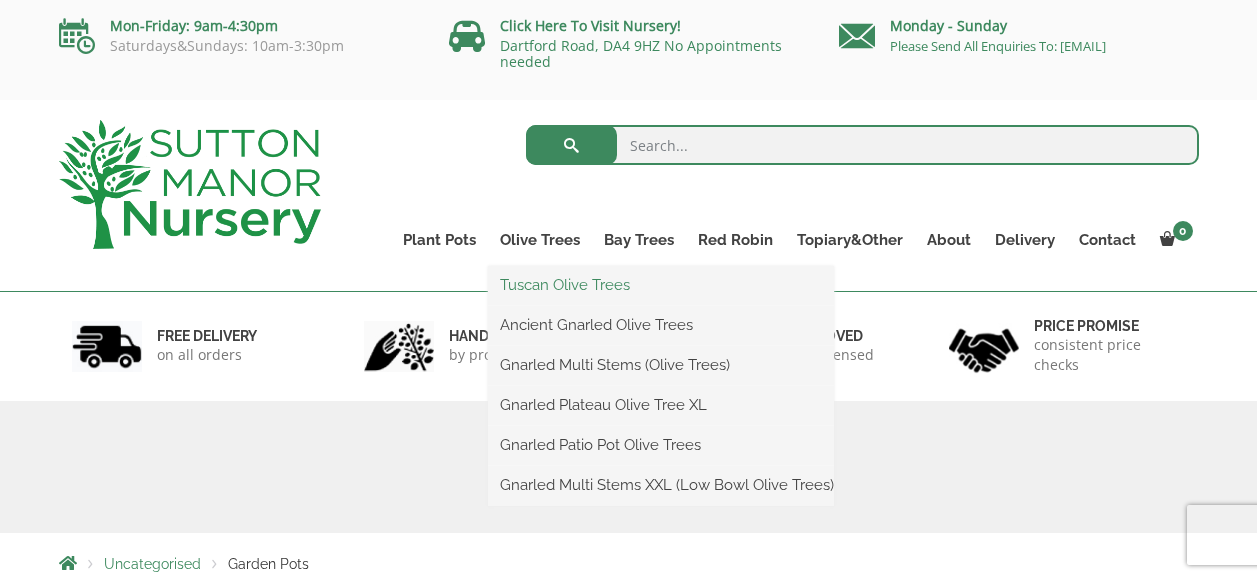 scroll, scrollTop: 0, scrollLeft: 0, axis: both 